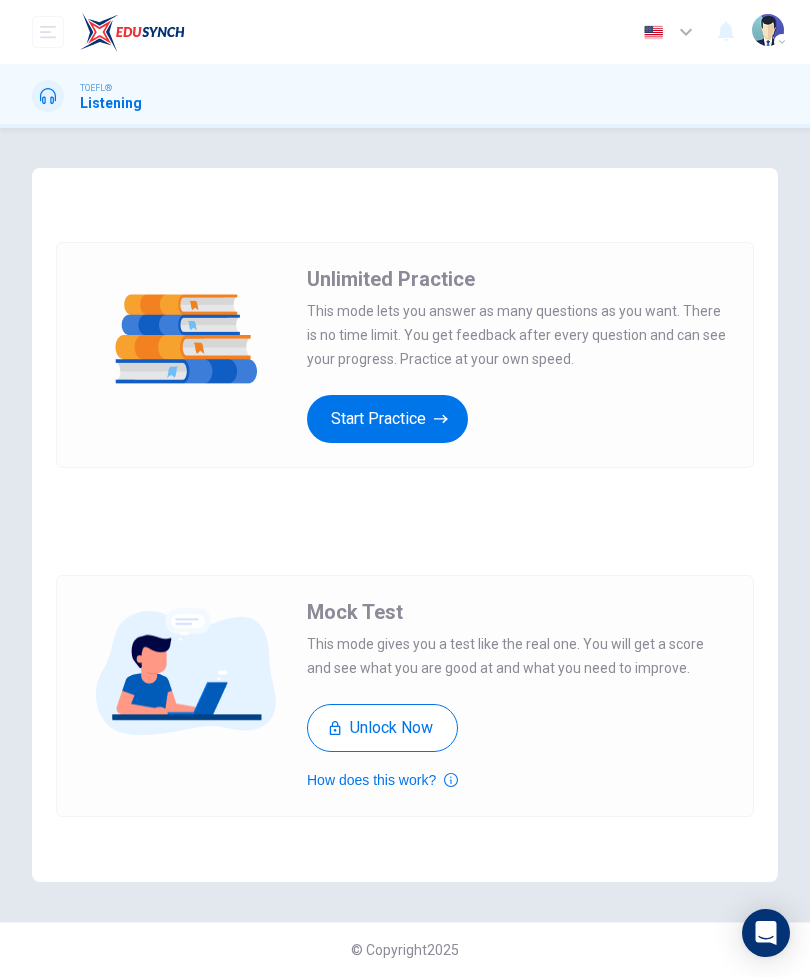 scroll, scrollTop: 0, scrollLeft: 0, axis: both 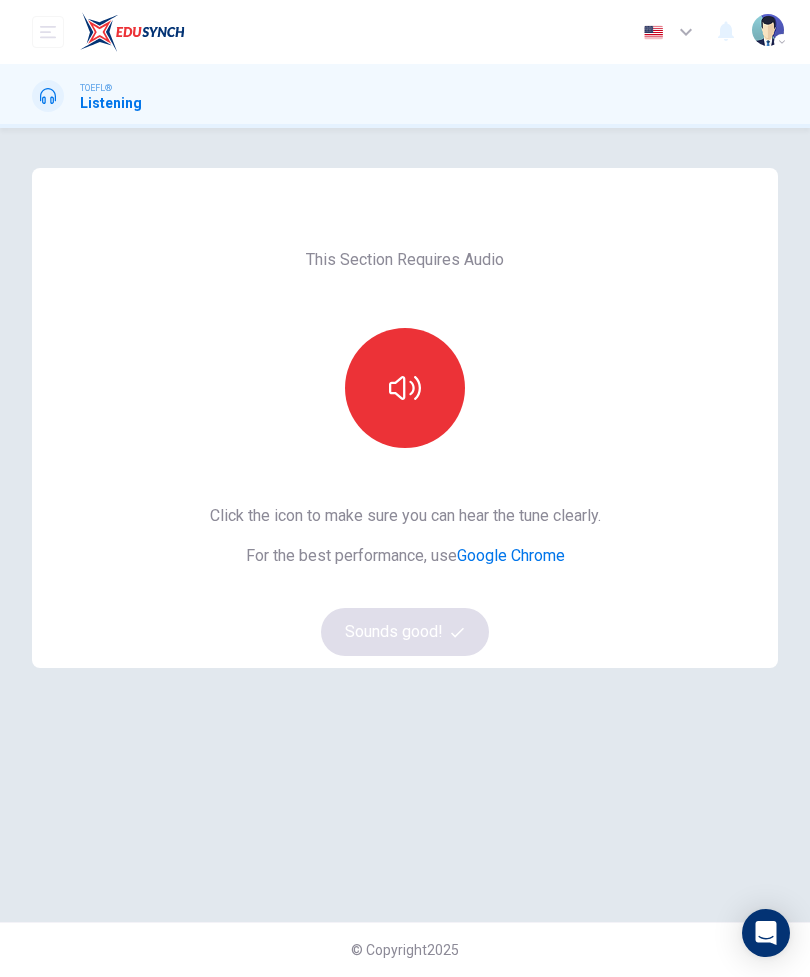 click 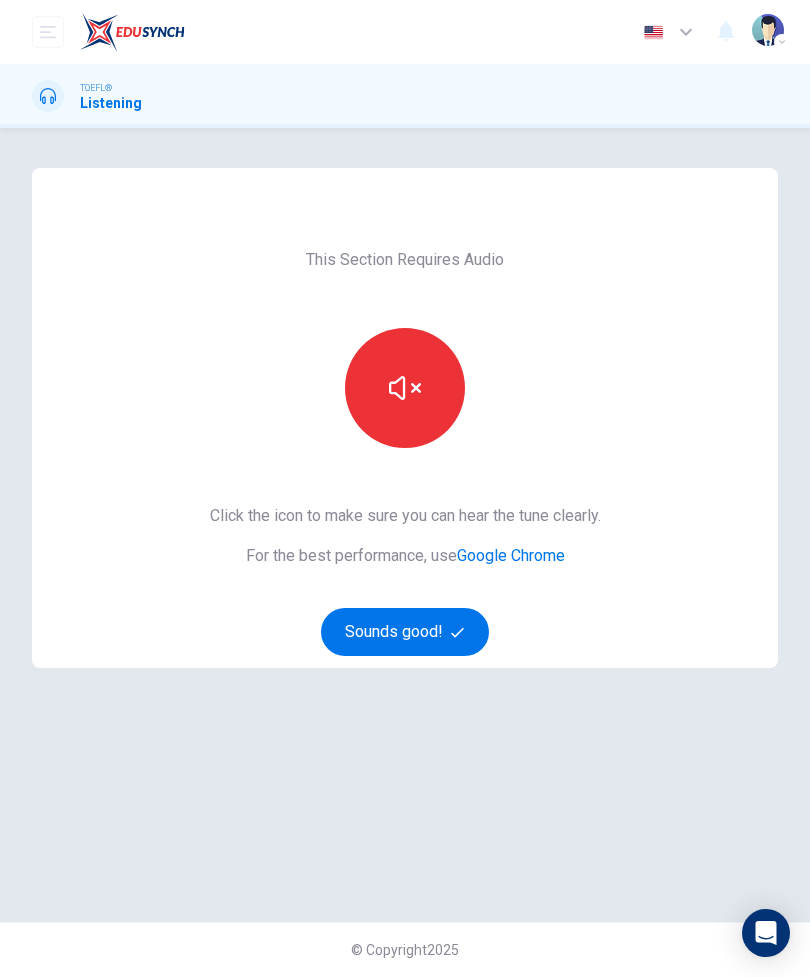 click 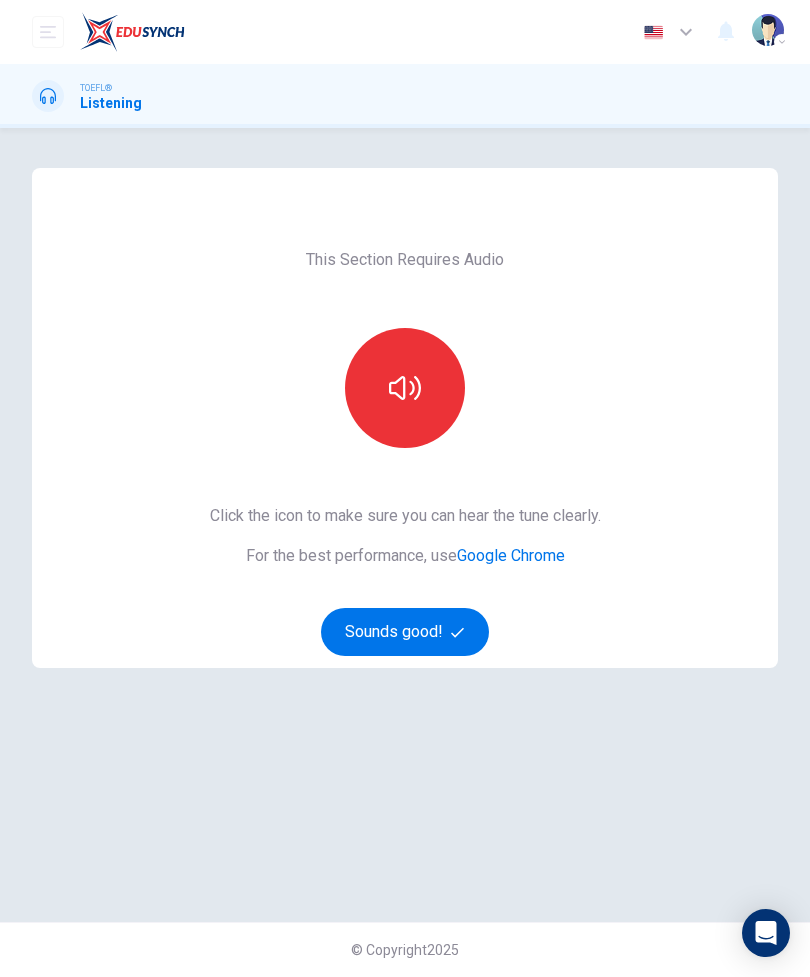 click 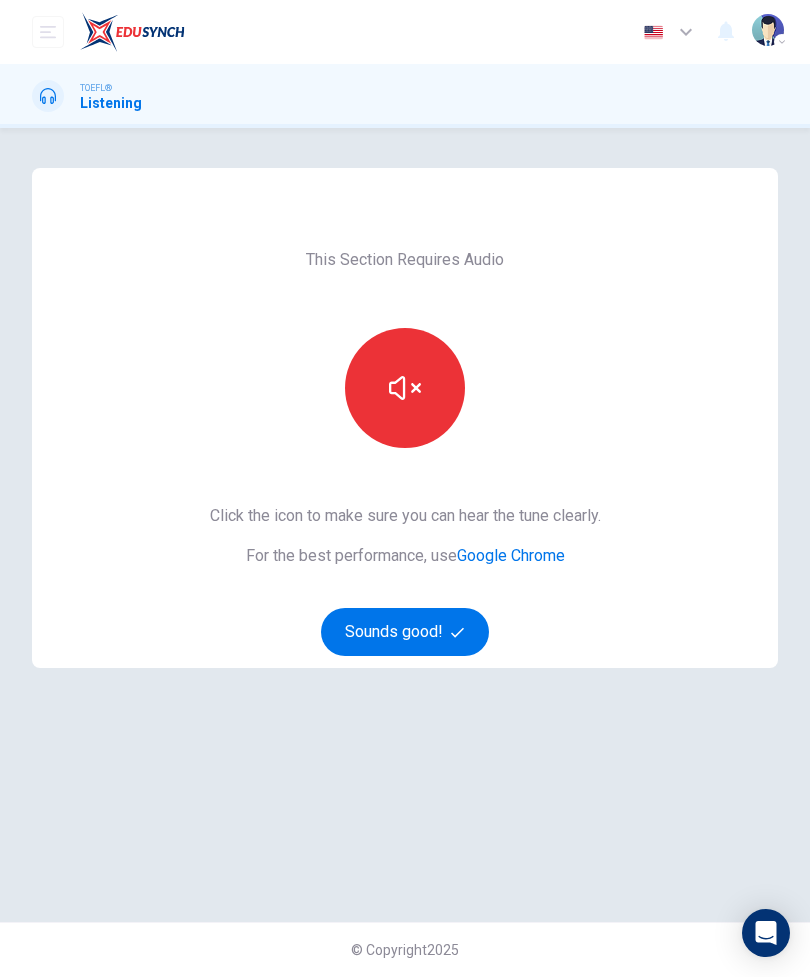 click on "Sounds good!" at bounding box center [405, 632] 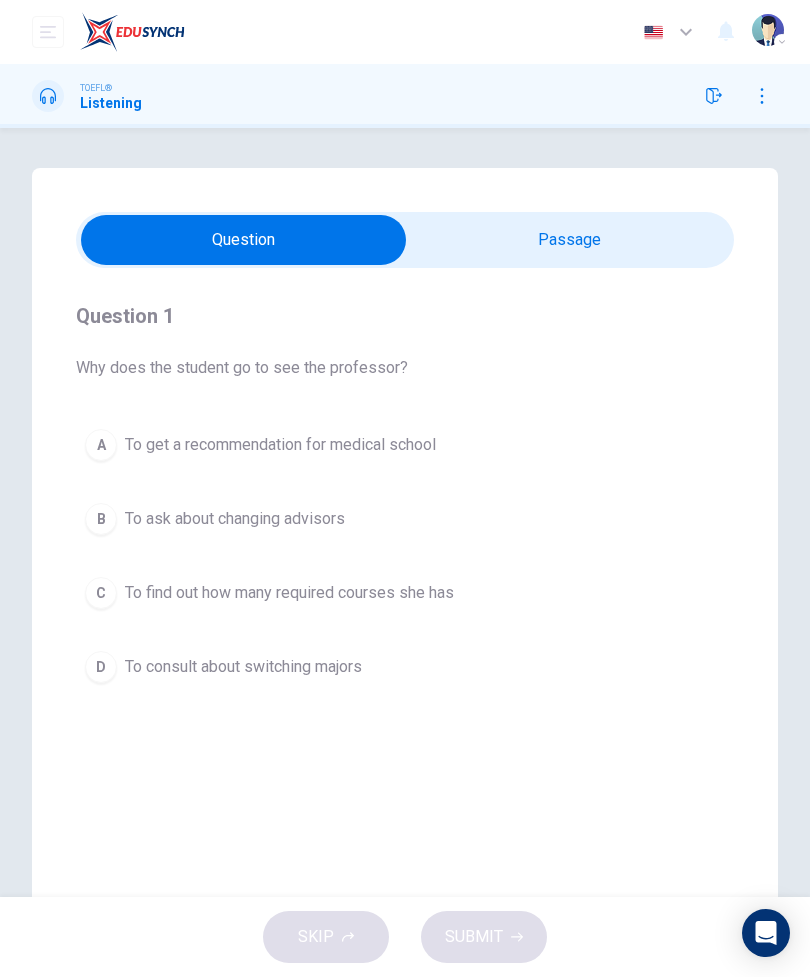 scroll, scrollTop: 0, scrollLeft: 0, axis: both 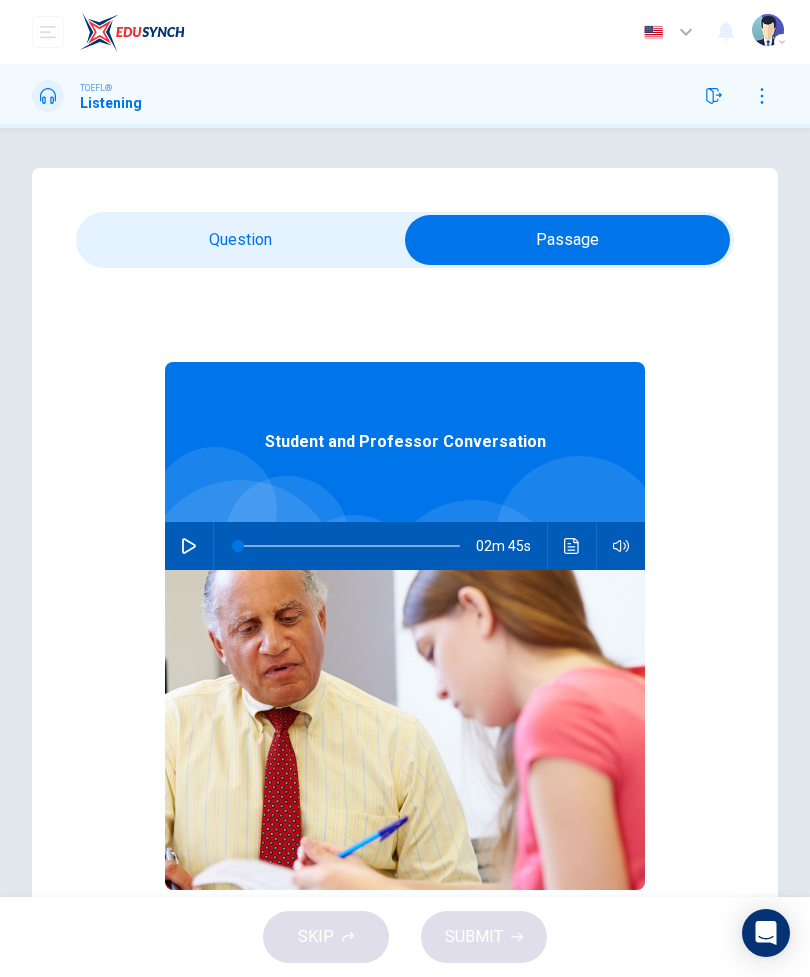 click at bounding box center [189, 546] 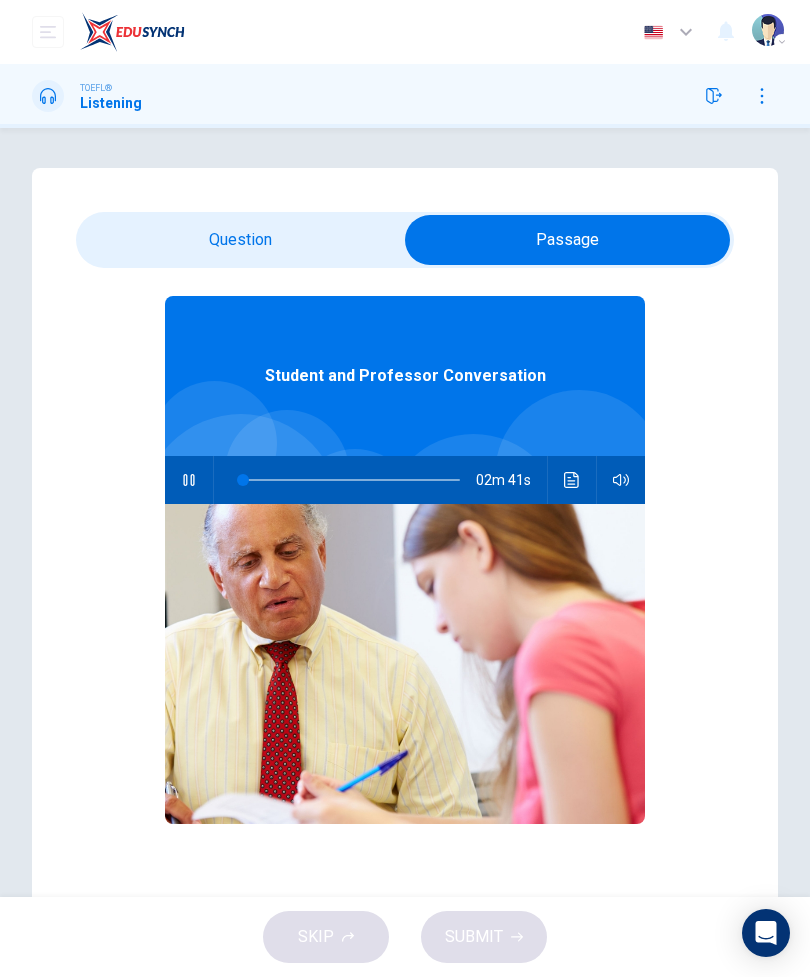 scroll, scrollTop: 56, scrollLeft: 0, axis: vertical 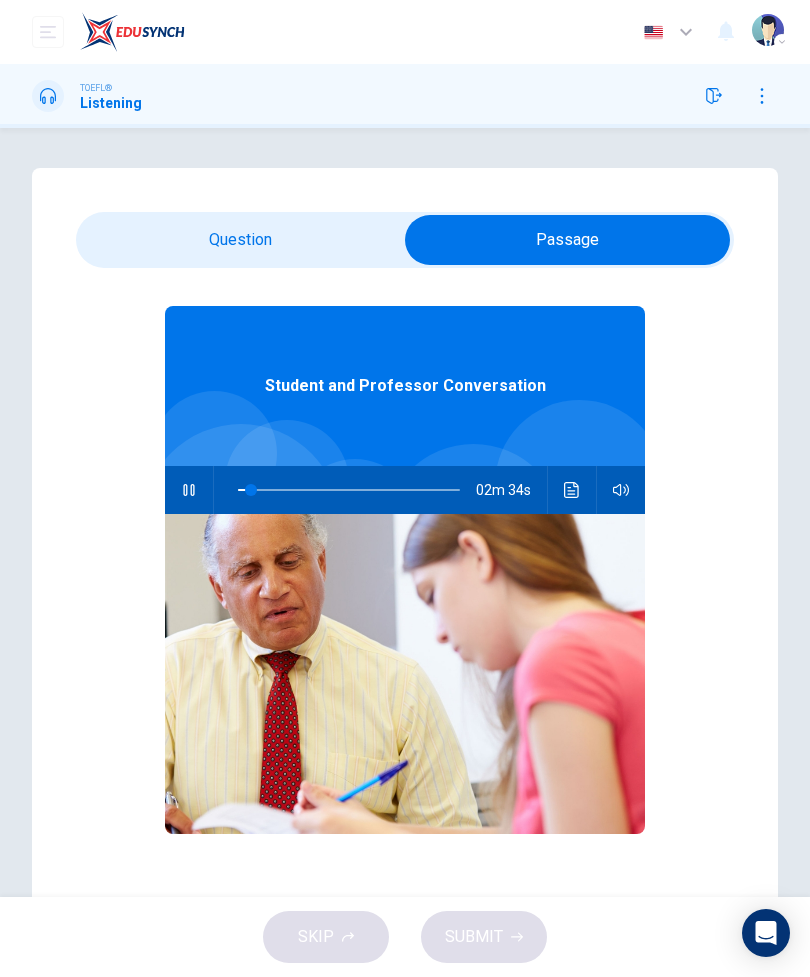 type on "7" 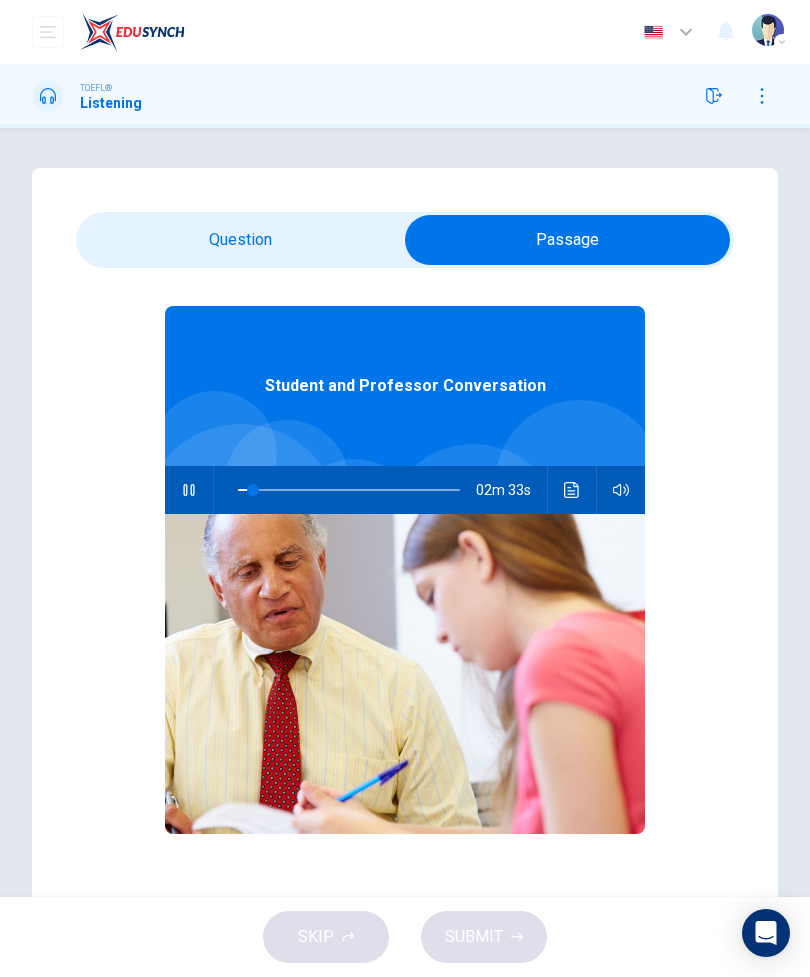 click at bounding box center (567, 240) 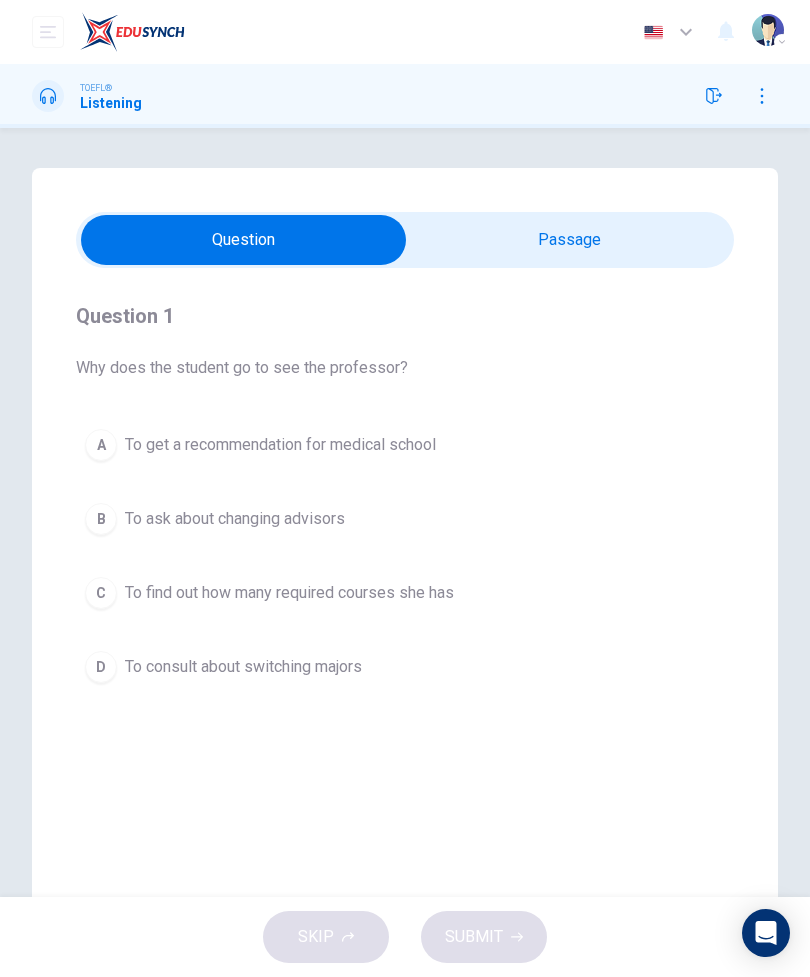scroll, scrollTop: 0, scrollLeft: 0, axis: both 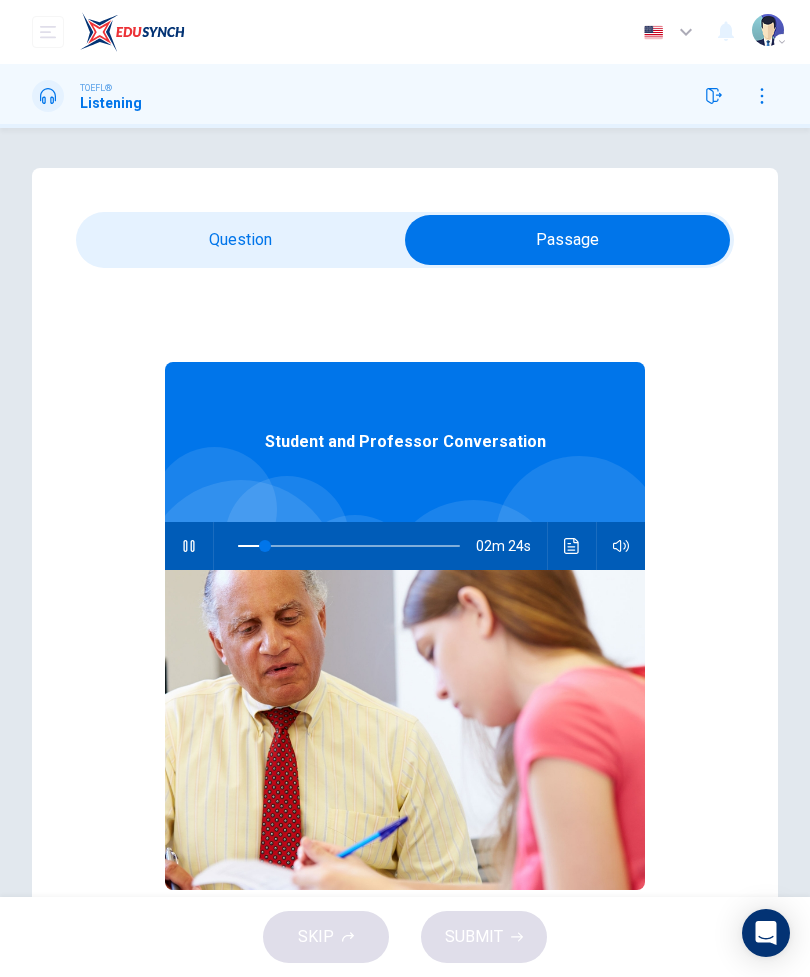 click 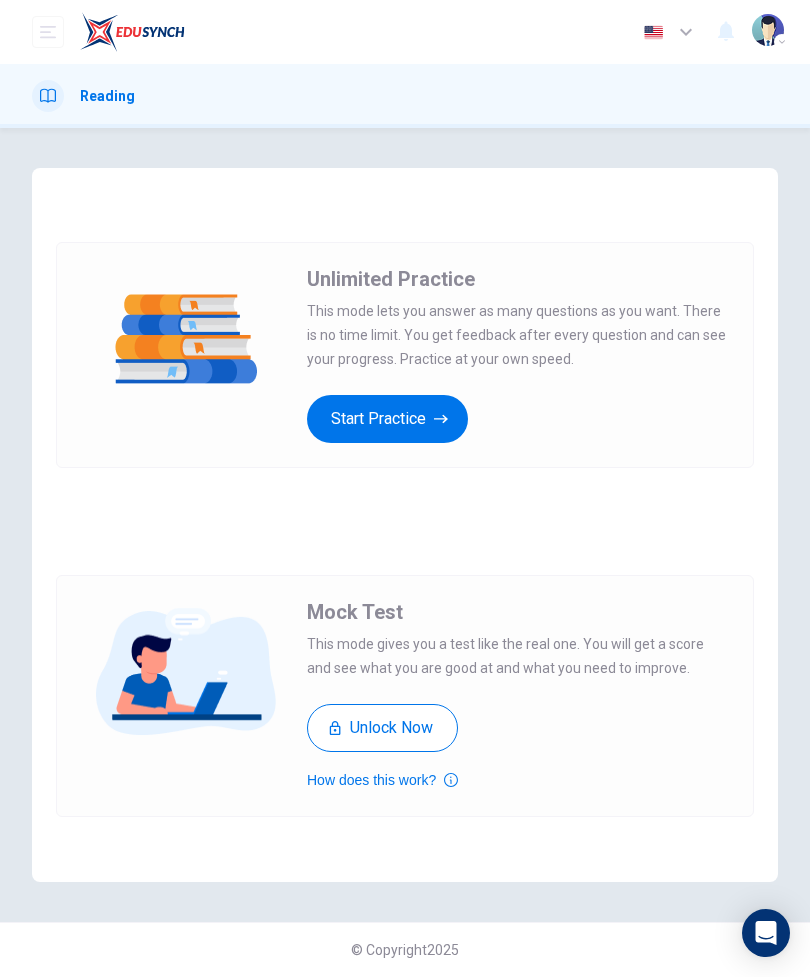 scroll, scrollTop: 0, scrollLeft: 0, axis: both 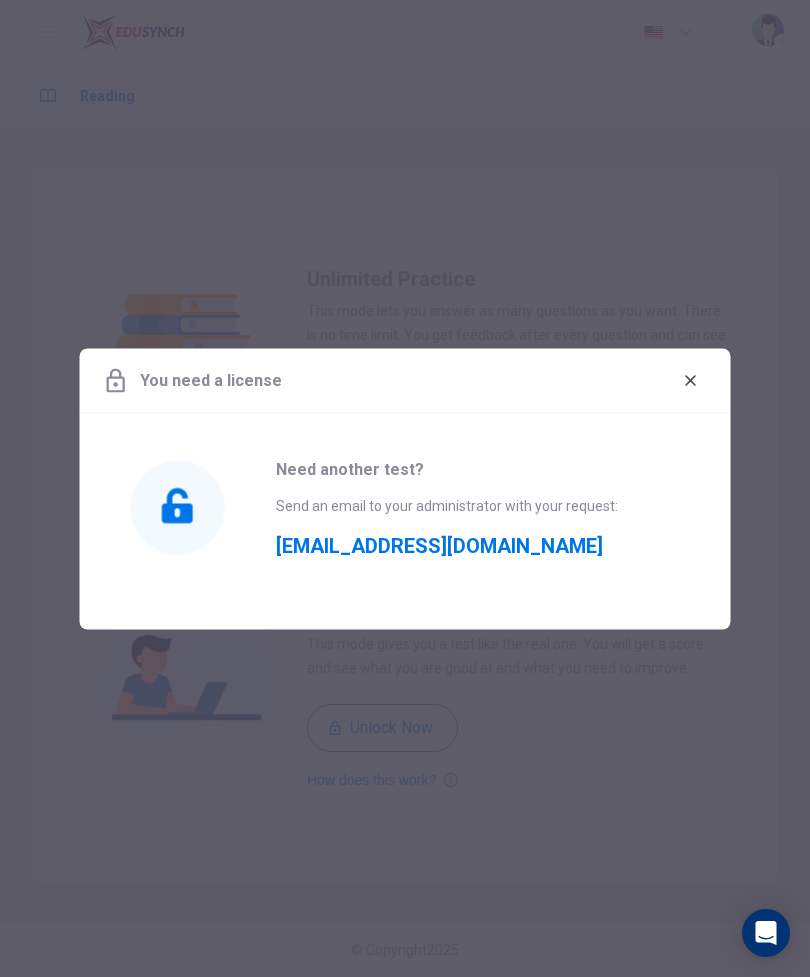 click 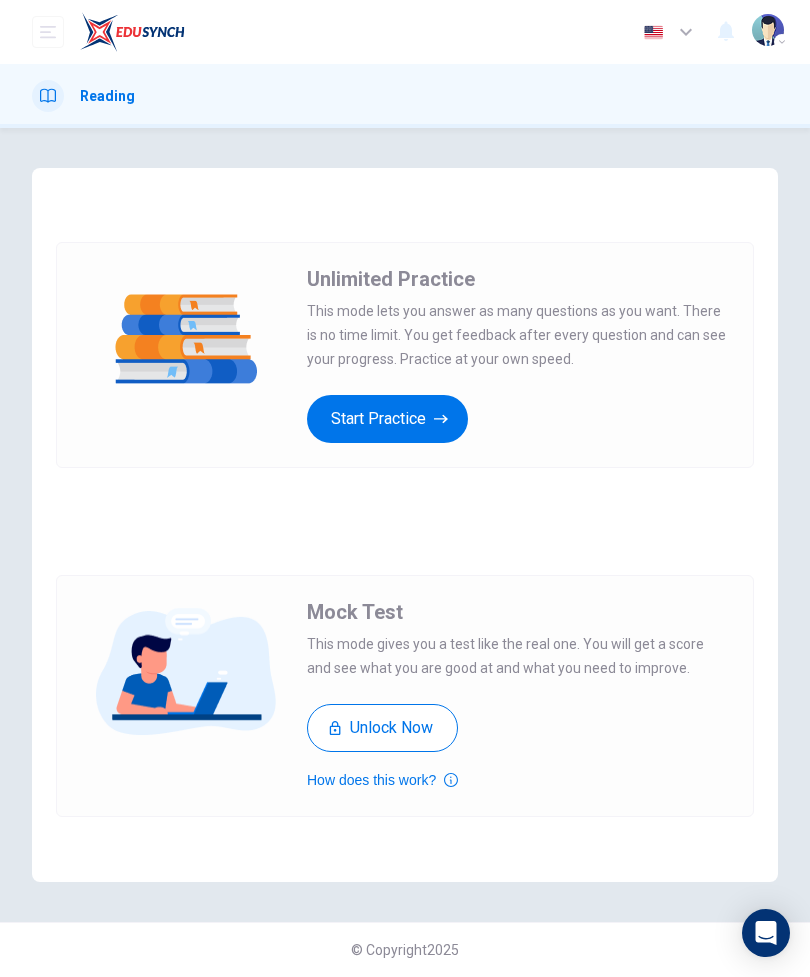 click on "How does this work?" at bounding box center (382, 780) 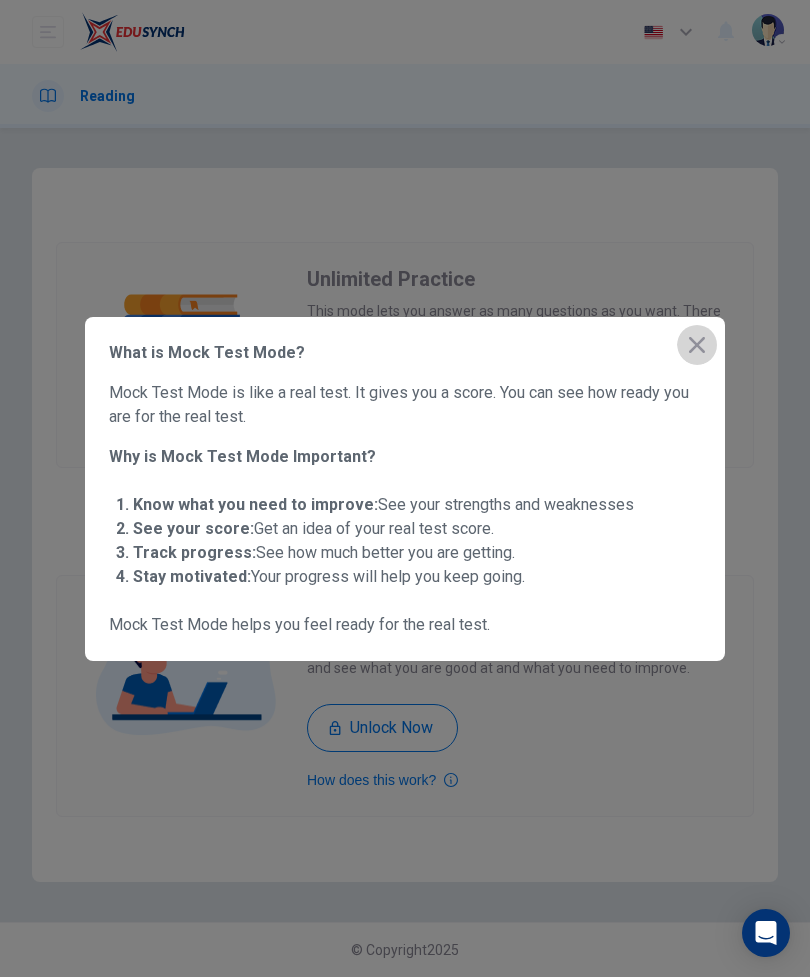 click 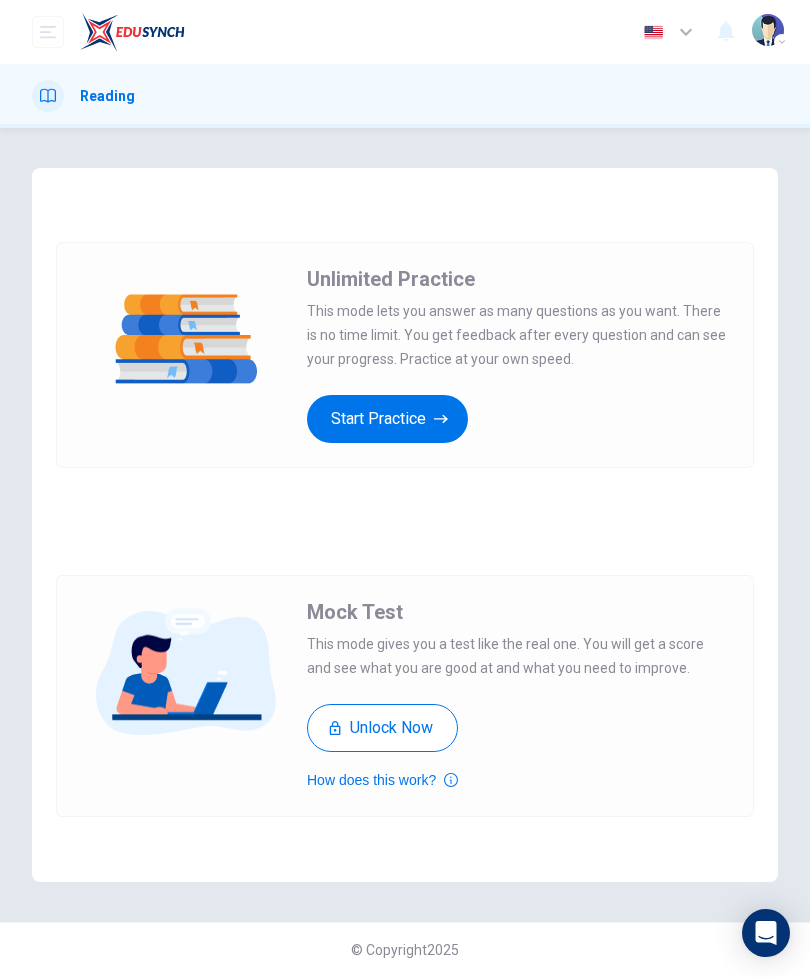 click on "Start Practice" at bounding box center (387, 419) 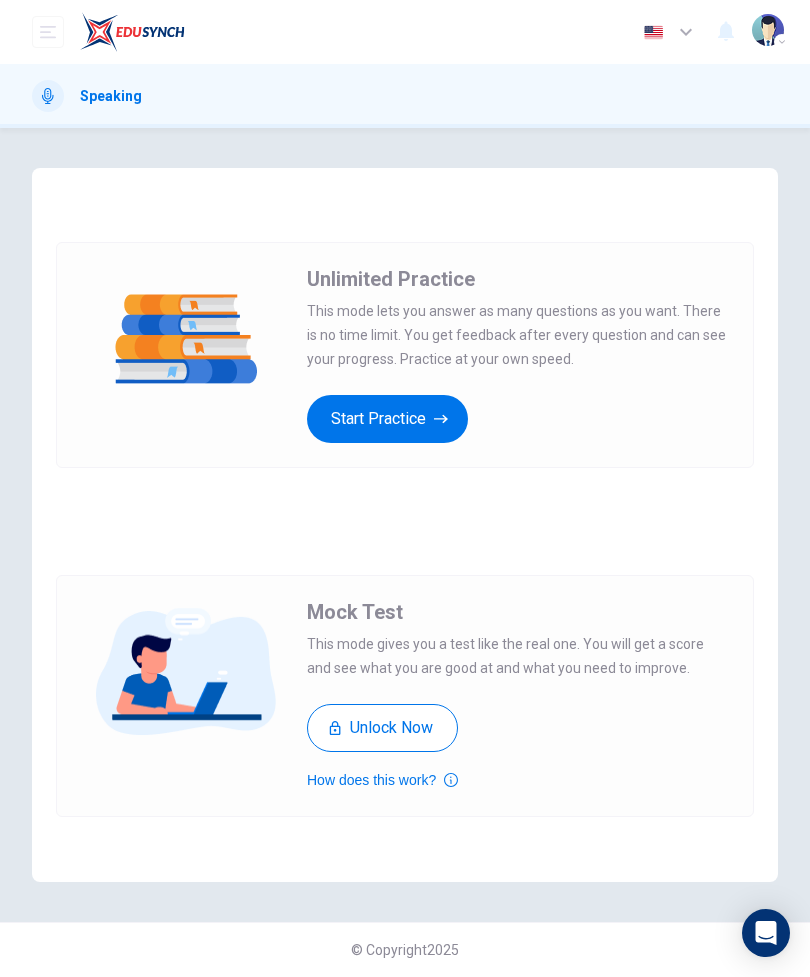 scroll, scrollTop: 0, scrollLeft: 0, axis: both 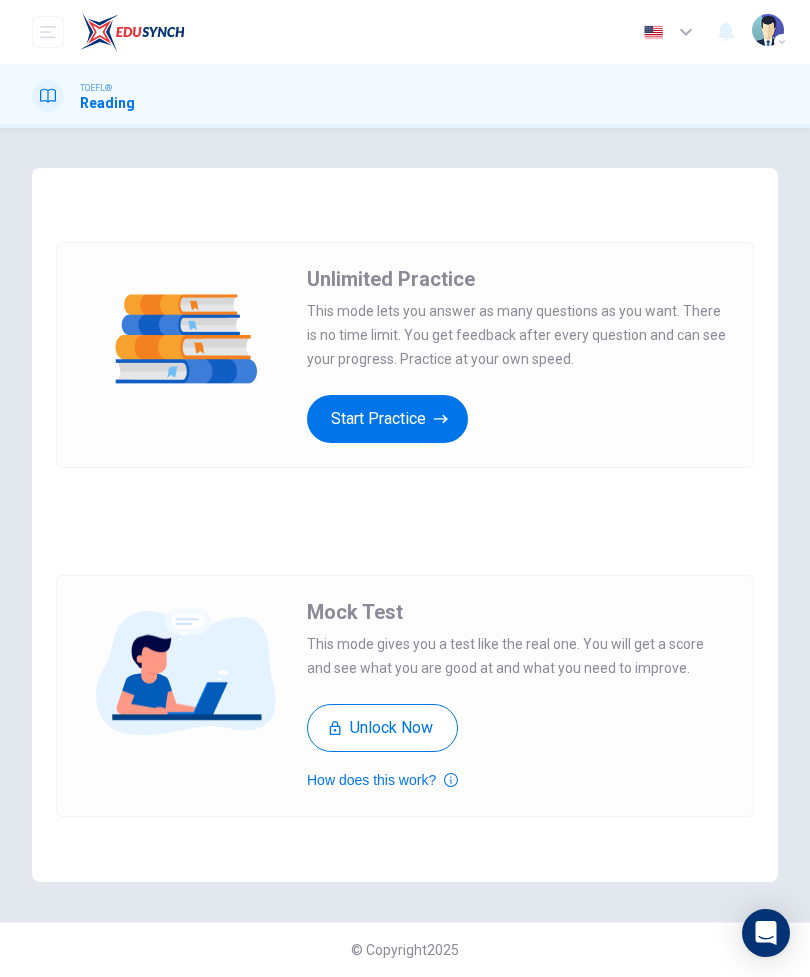 click on "Start Practice" at bounding box center [387, 419] 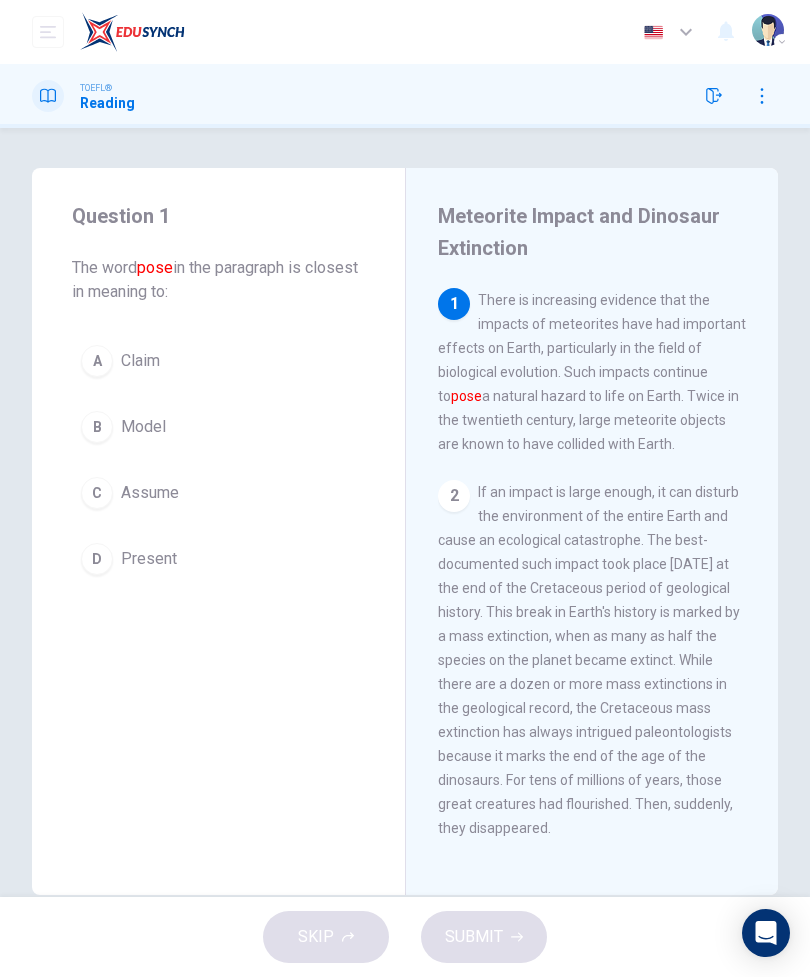 scroll, scrollTop: 0, scrollLeft: 0, axis: both 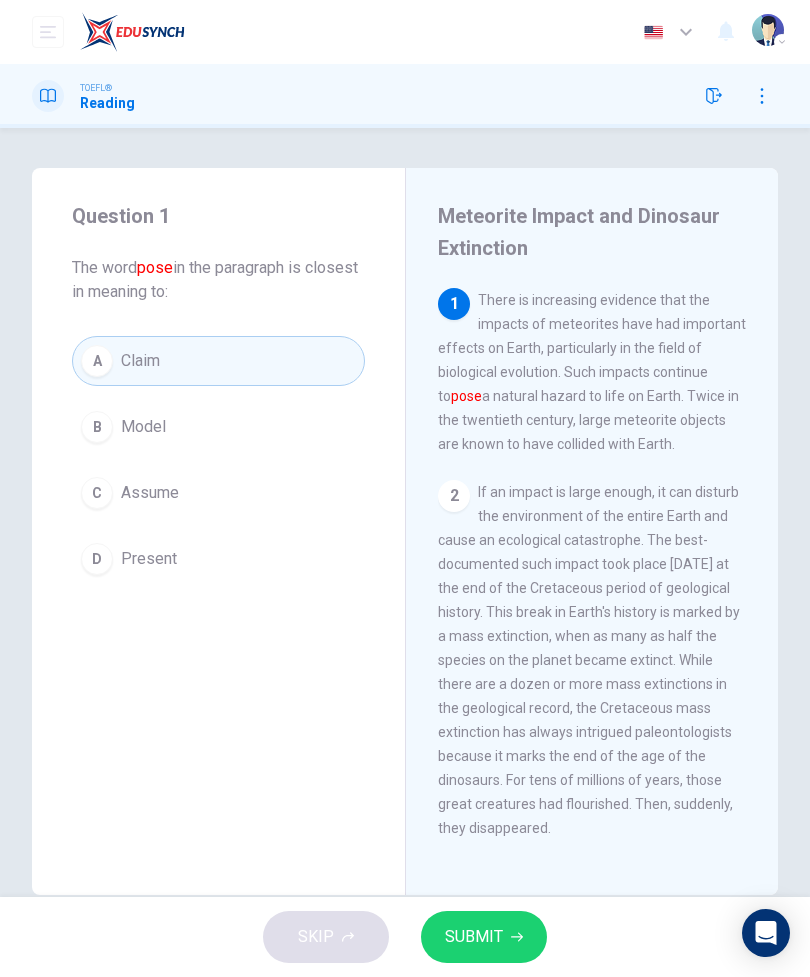 click on "SUBMIT" at bounding box center [474, 937] 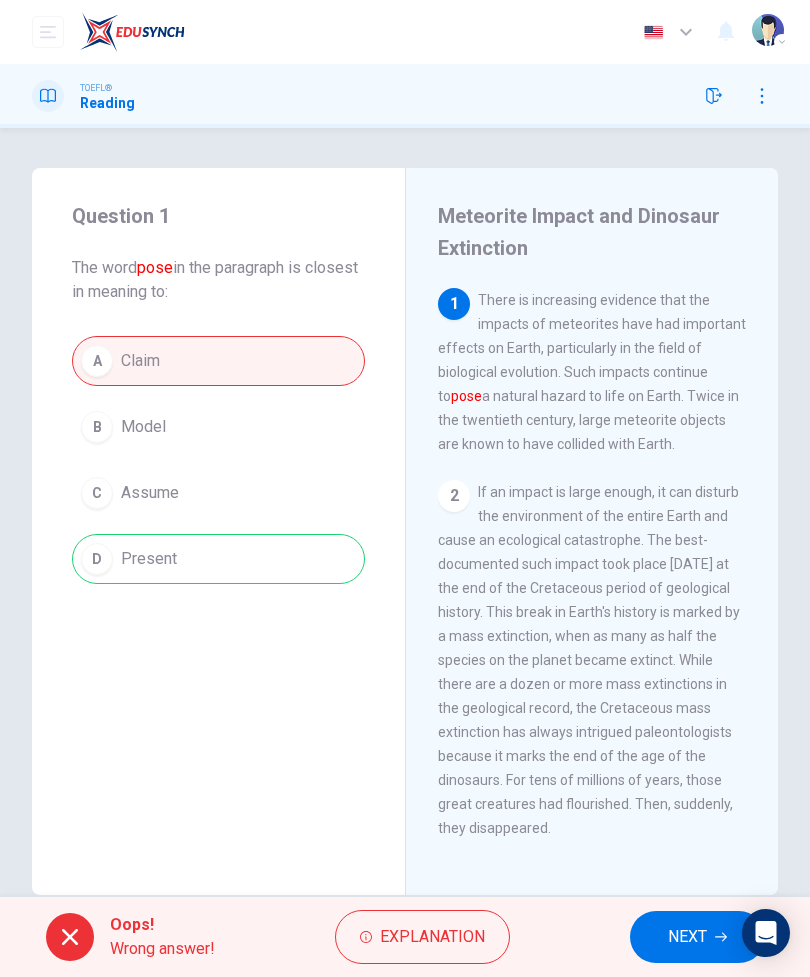 click on "Explanation" at bounding box center (432, 937) 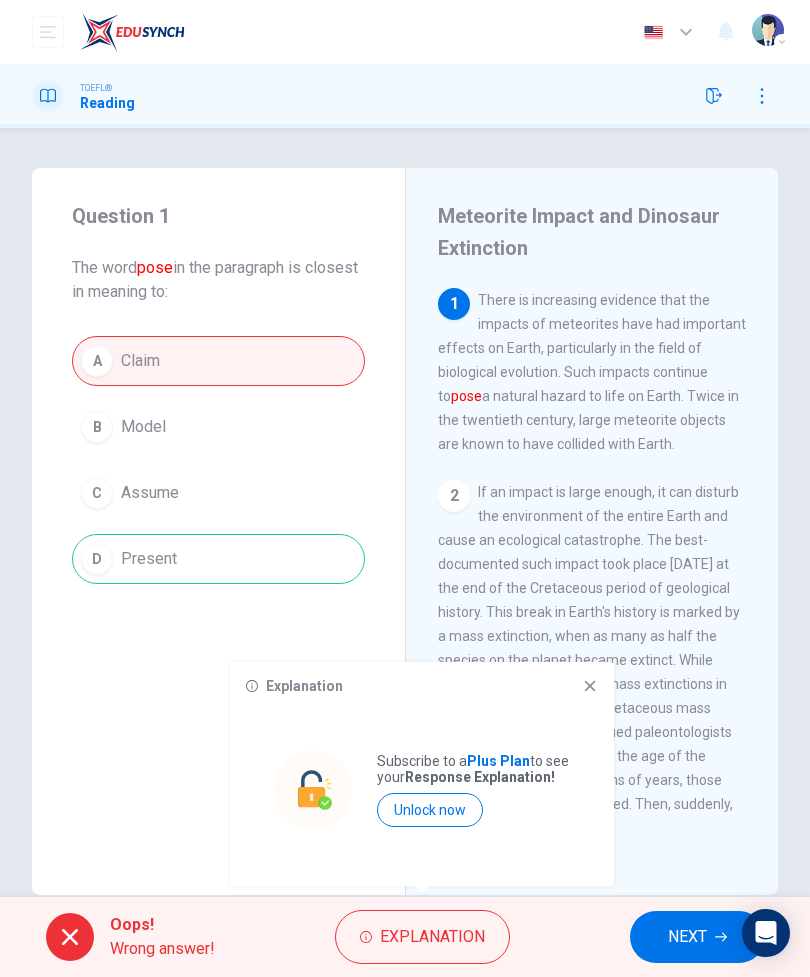 click 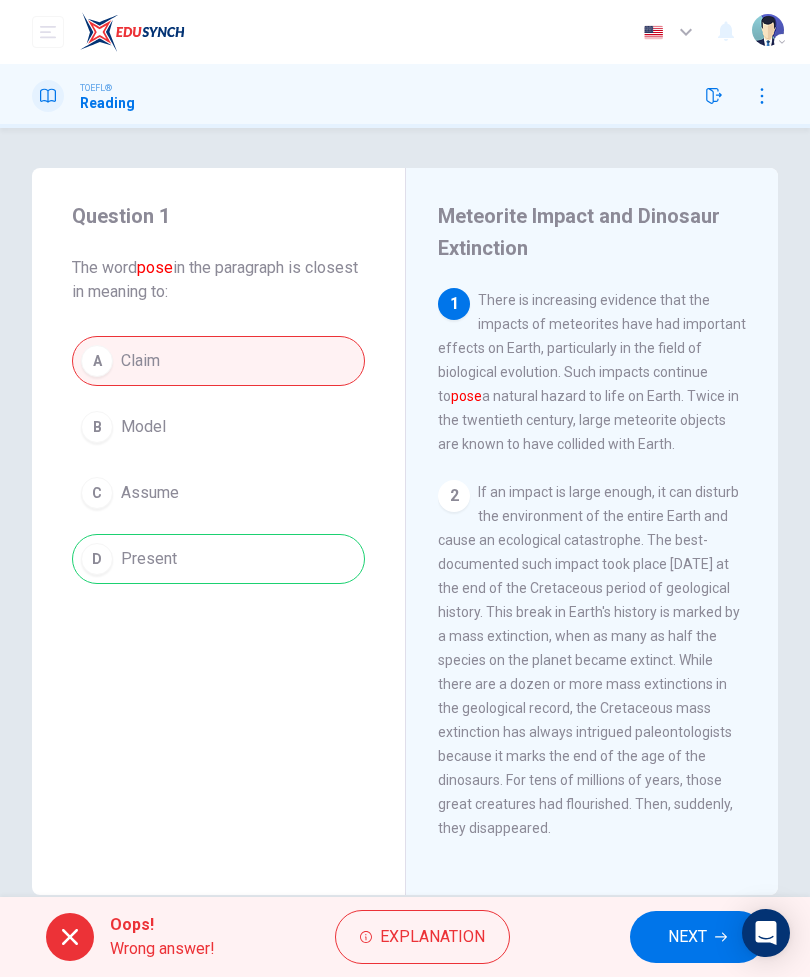 click on "NEXT" at bounding box center [687, 937] 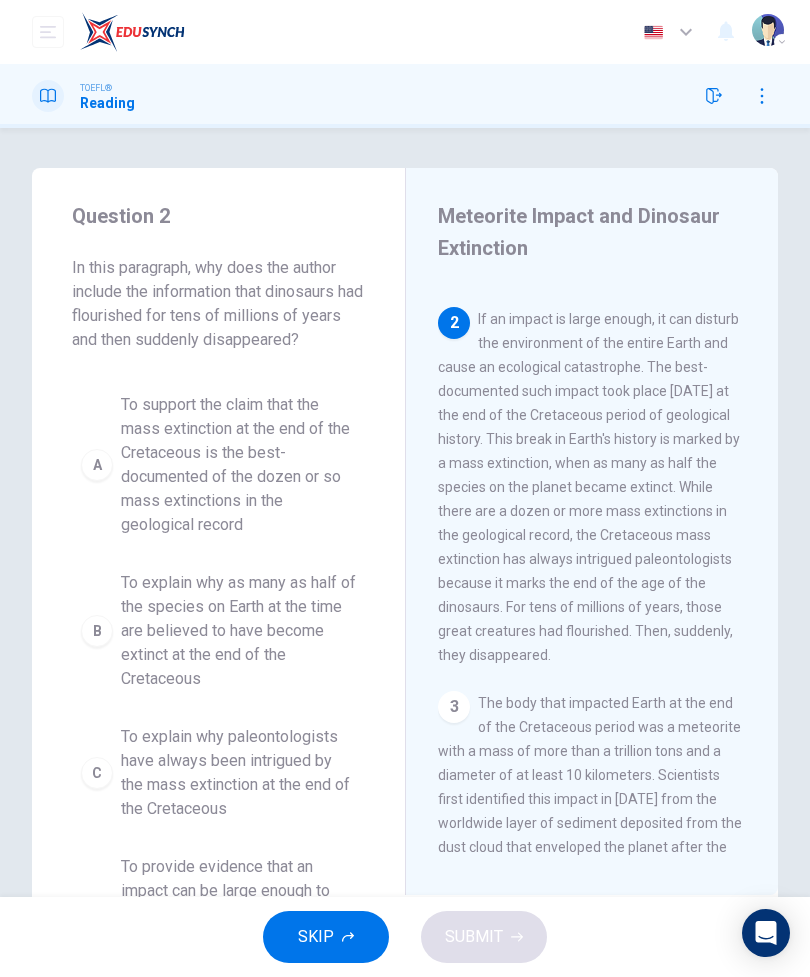 scroll, scrollTop: 177, scrollLeft: 0, axis: vertical 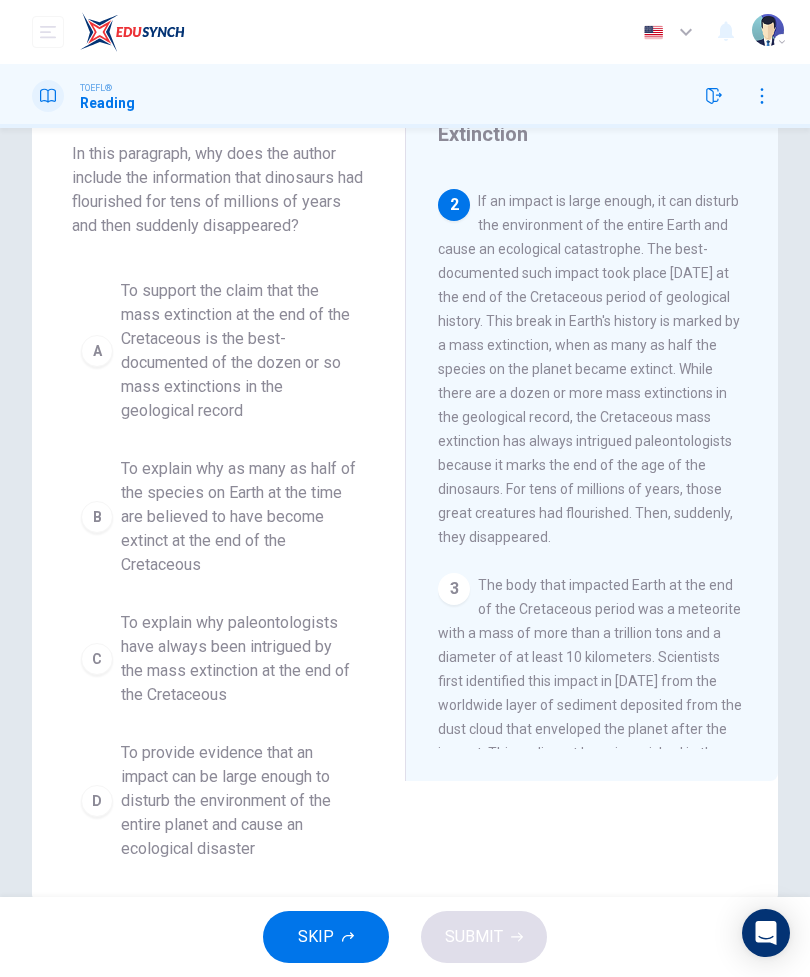 click on "To explain why paleontologists have always been intrigued by the mass extinction at the end of the Cretaceous" at bounding box center (238, 659) 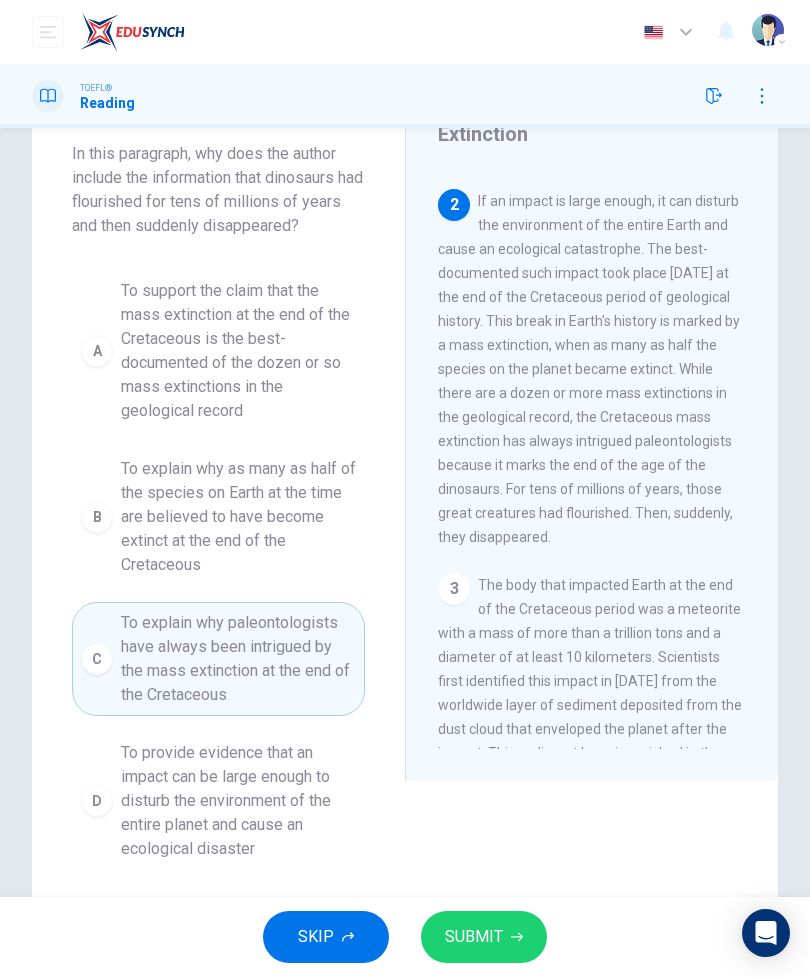 click on "SUBMIT" at bounding box center (474, 937) 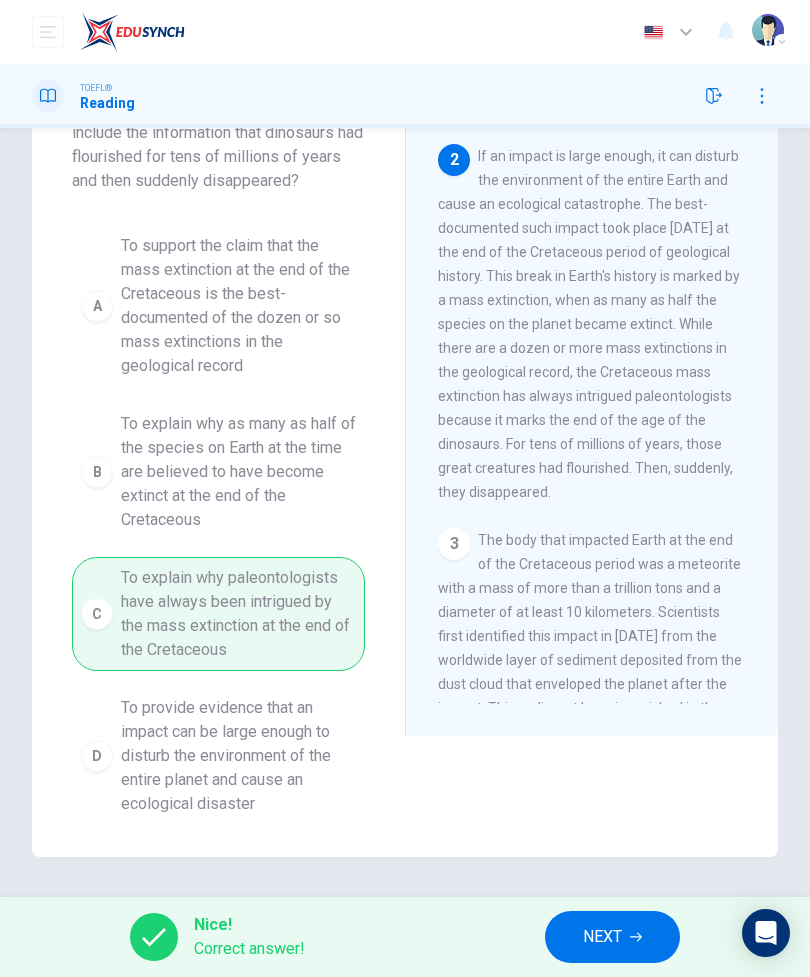 scroll, scrollTop: 159, scrollLeft: 0, axis: vertical 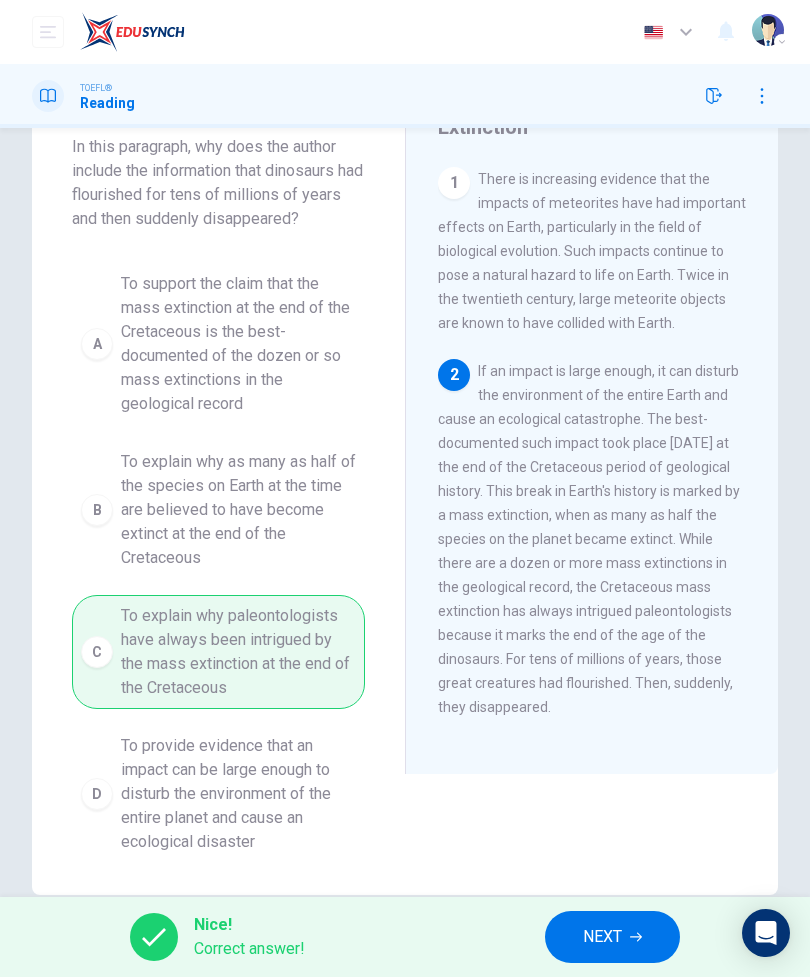 click on "NEXT" at bounding box center (602, 937) 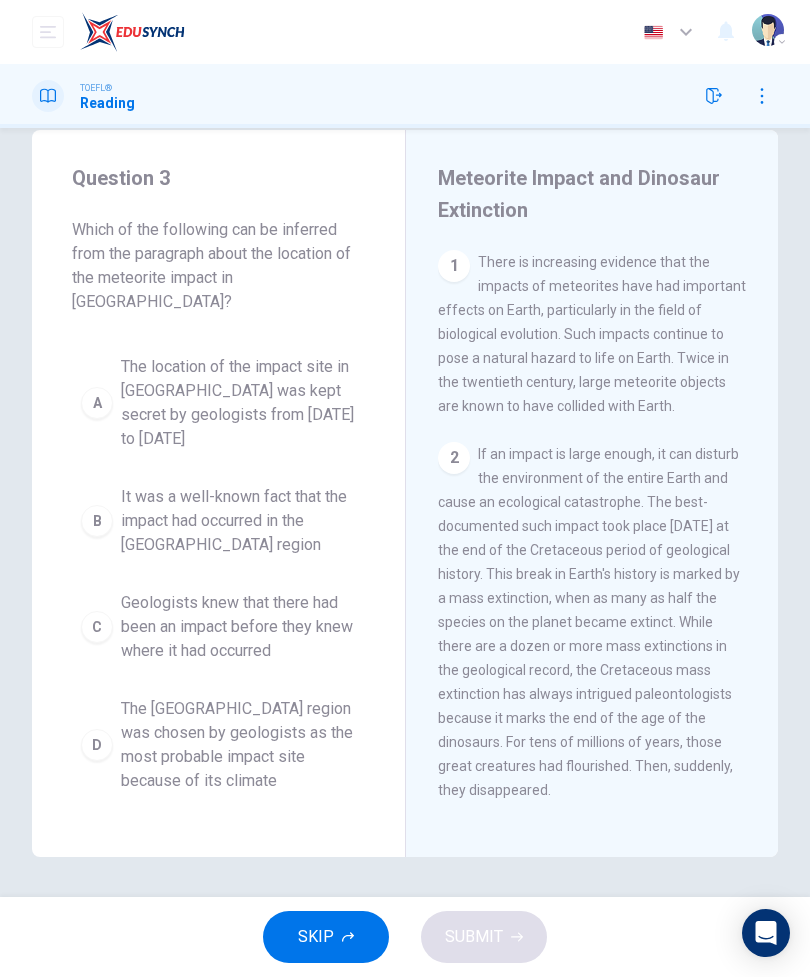 scroll, scrollTop: 0, scrollLeft: 0, axis: both 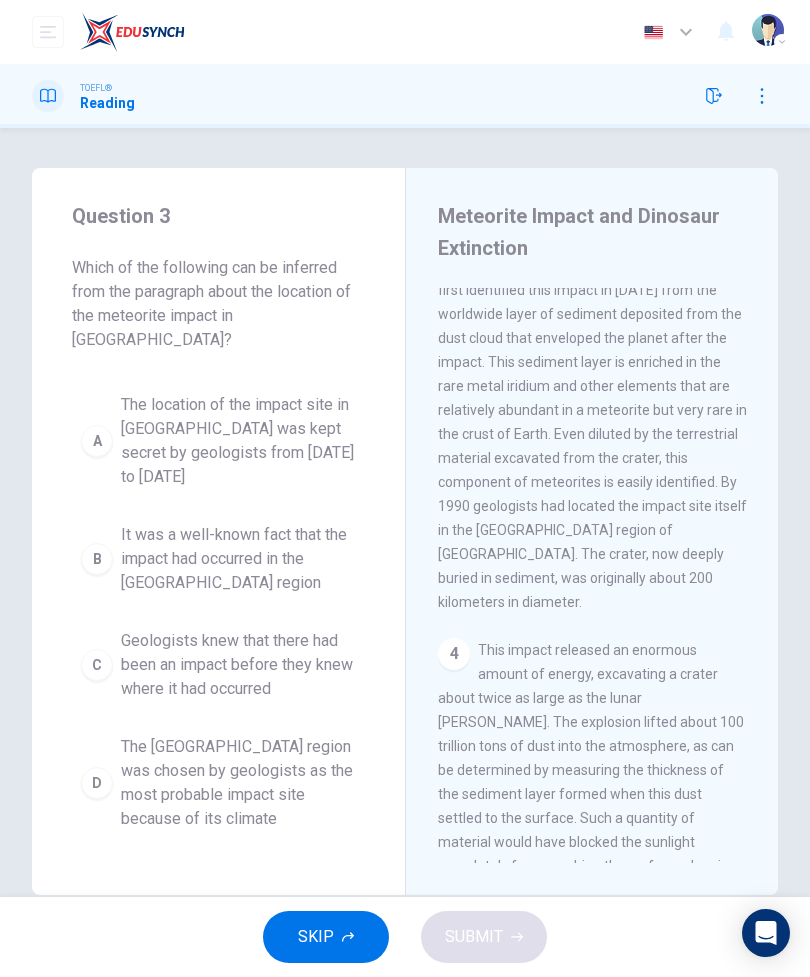 click on "The location of the impact site in Mexico was kept secret by geologists from 1980 to 1990" at bounding box center (238, 441) 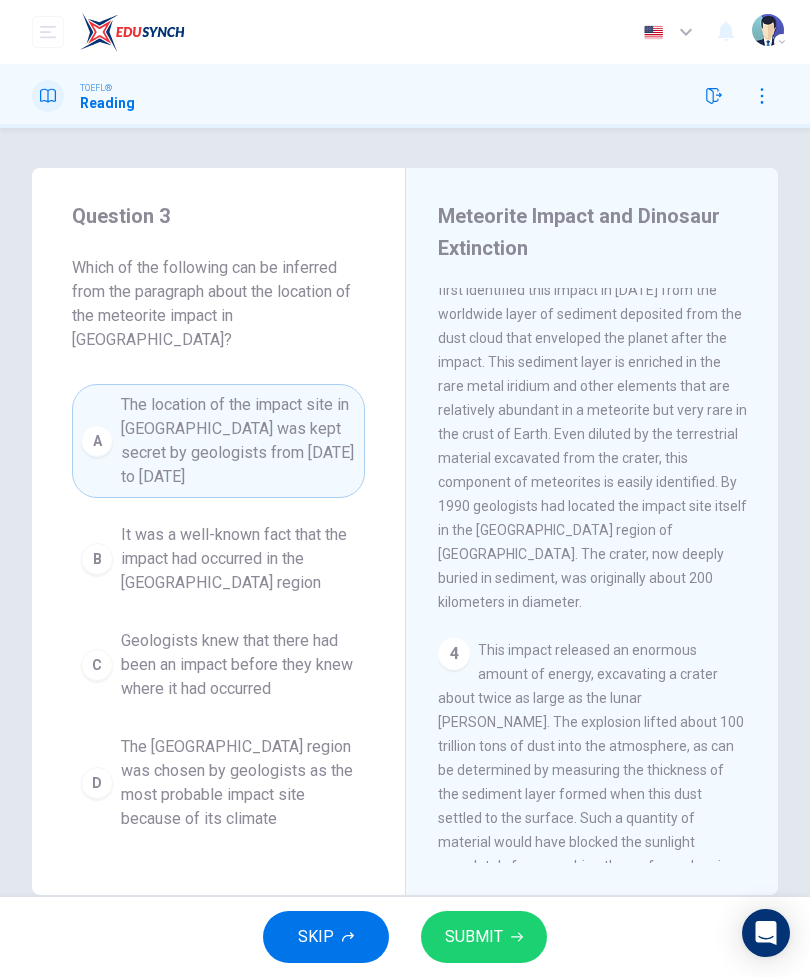 click on "SUBMIT" at bounding box center [474, 937] 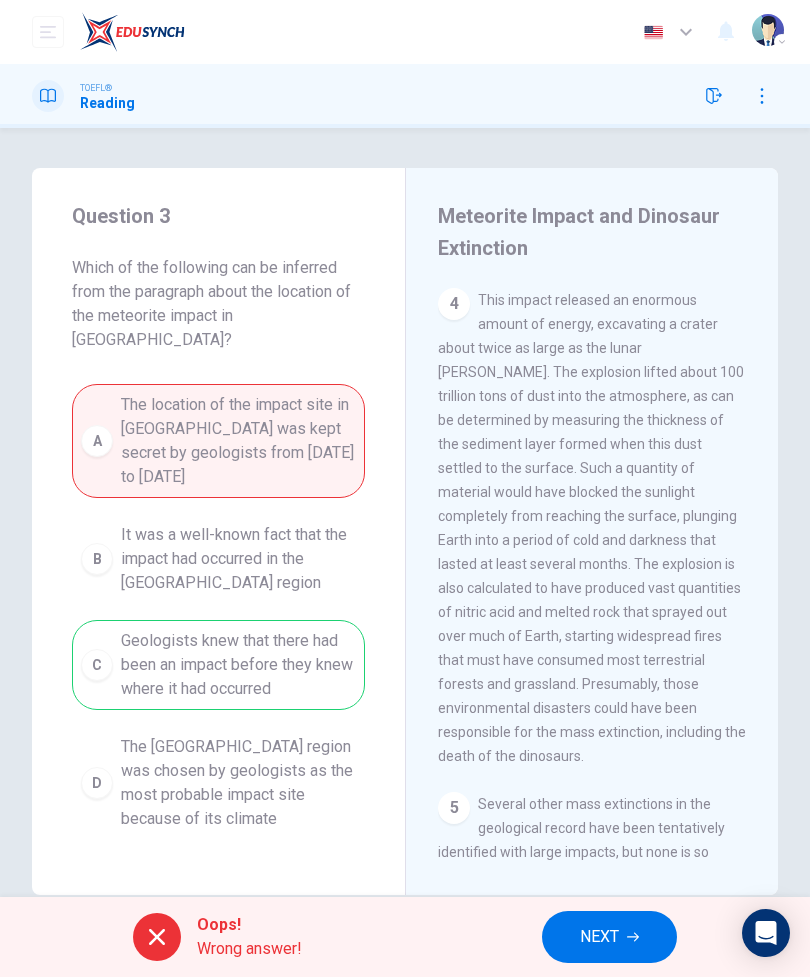 scroll, scrollTop: 1032, scrollLeft: 0, axis: vertical 